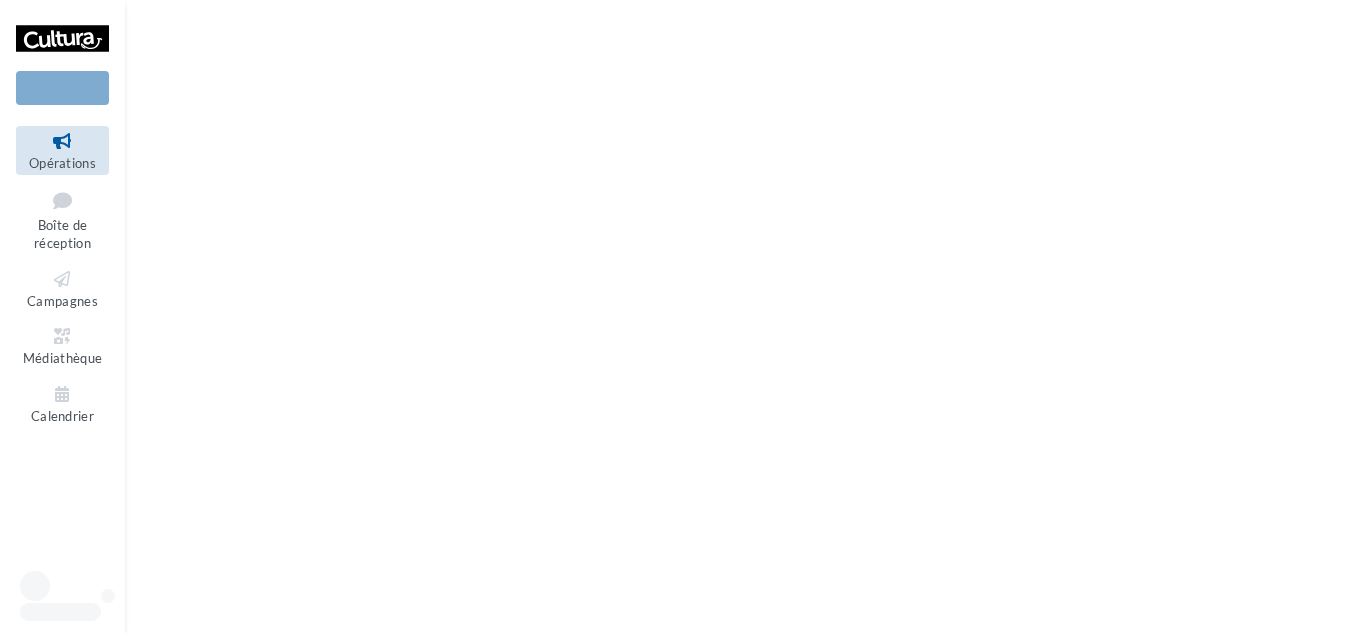 scroll, scrollTop: 0, scrollLeft: 0, axis: both 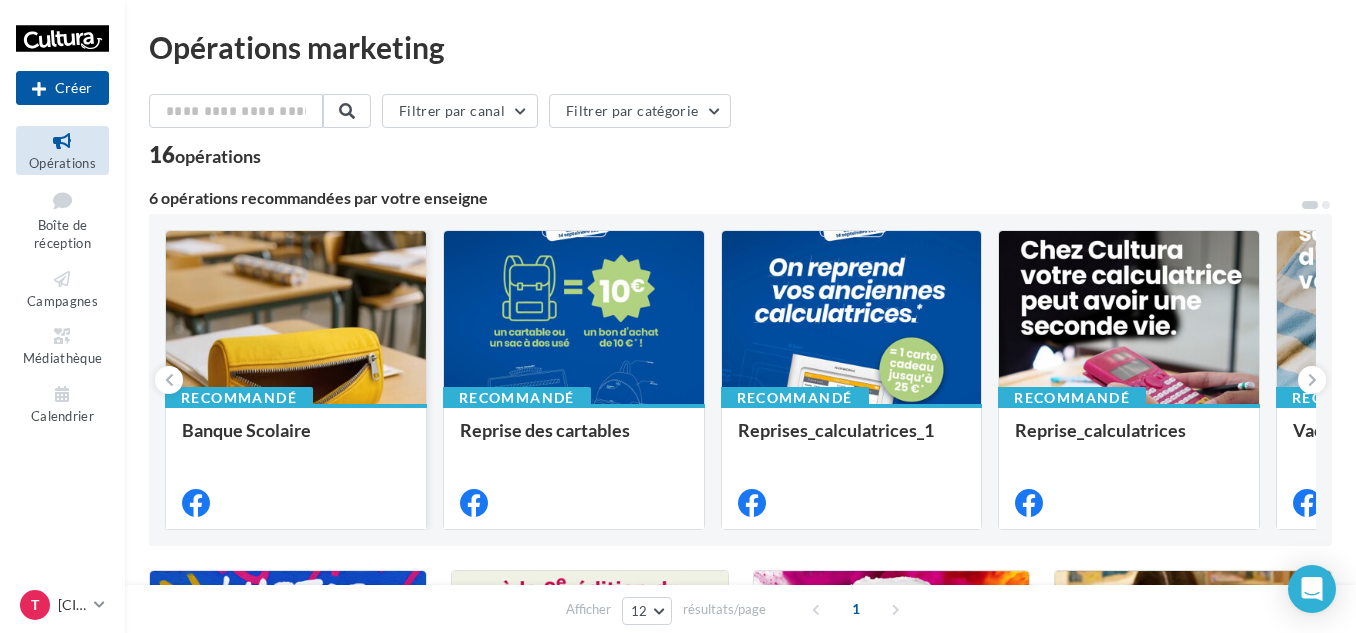 click at bounding box center [296, 318] 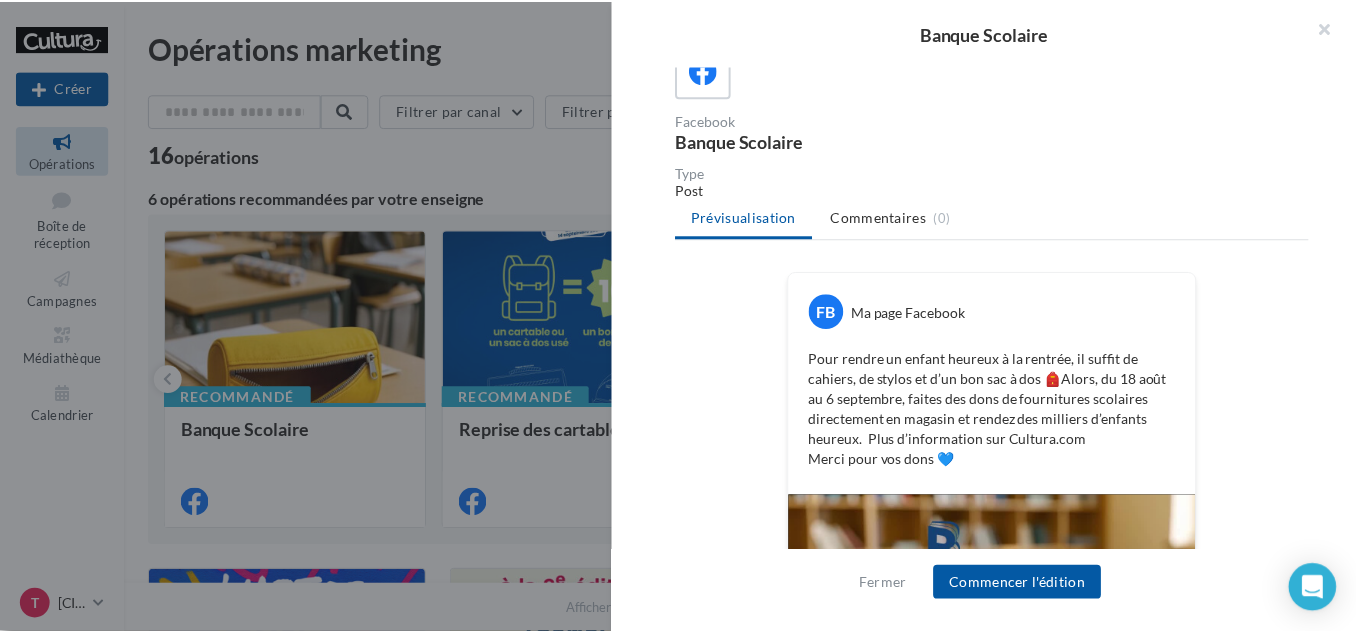 scroll, scrollTop: 0, scrollLeft: 0, axis: both 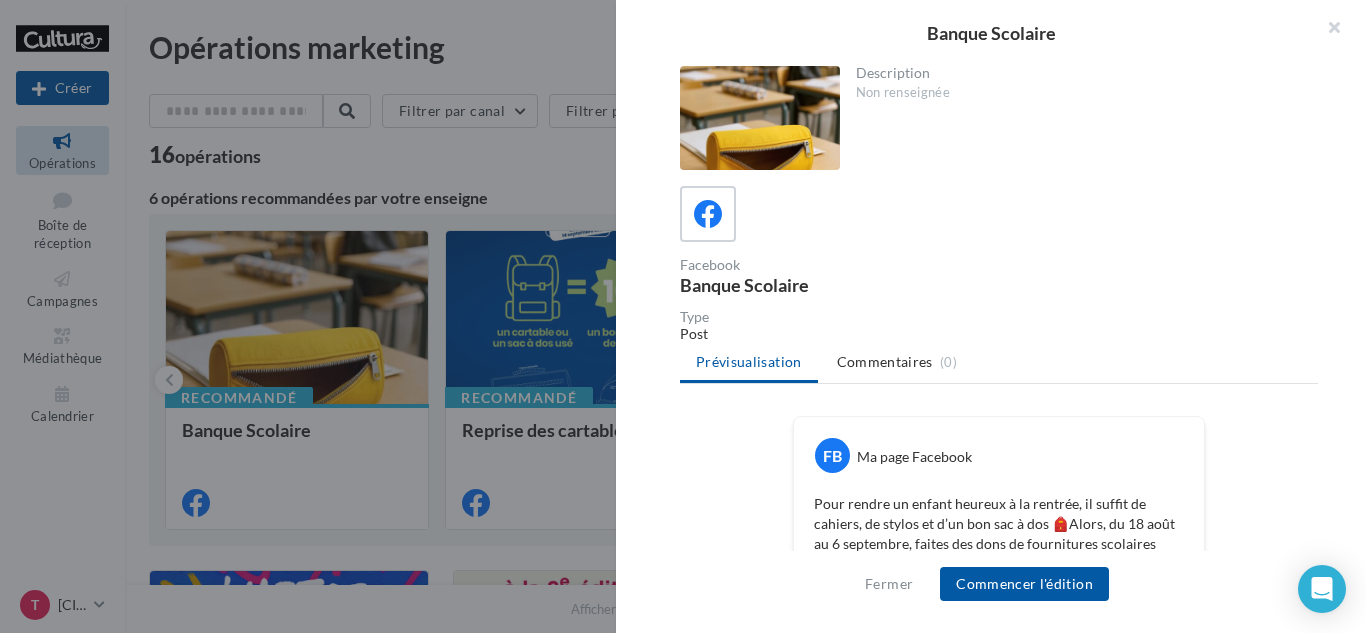 click on "Banque Scolaire
Description
Non renseignée
Facebook
Banque Scolaire
Type
Post
Prévisualisation
Commentaires
(0)
FB
Ma page Facebook
Pour rendre un enfant heureux à la rentrée, il suffit de cahiers, de stylos et d’un bon sac à dos 🎒Alors, du [DATE] au [DATE], faites des dons de fournitures scolaires directement en magasin et rendez des milliers d’enfants heureux.  Plus d’information sur Cultura.com Merci pour vos dons 💙" at bounding box center (745, 1629) 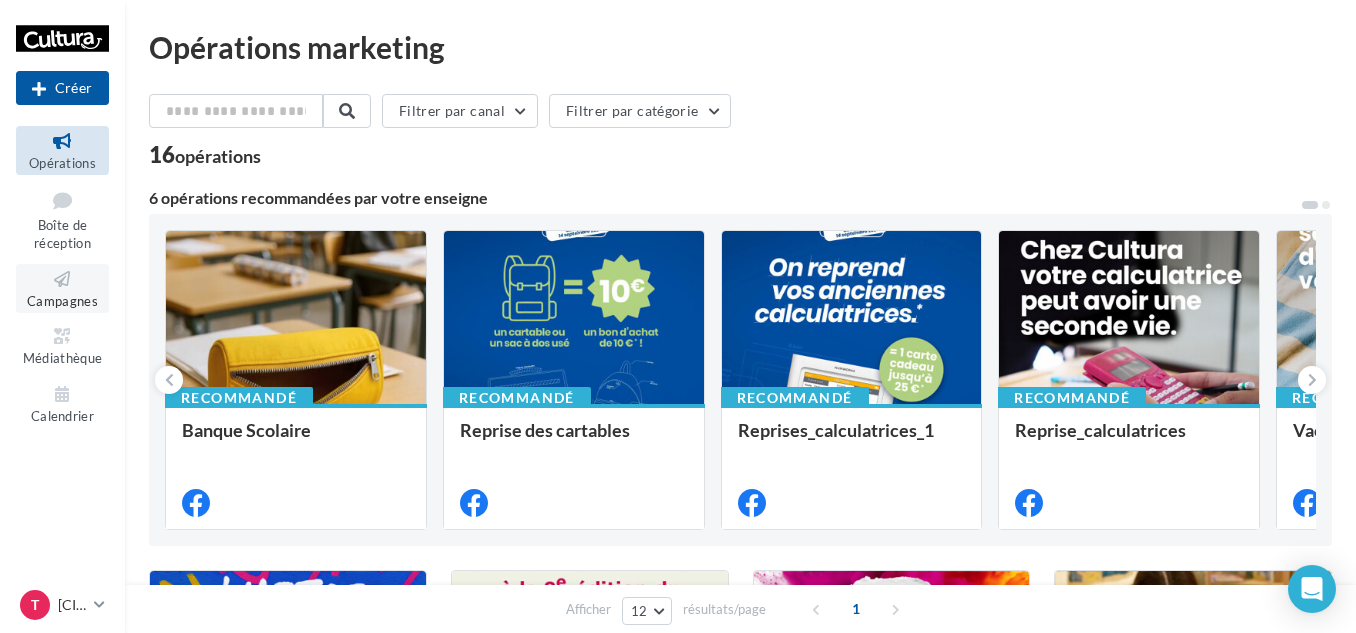 click on "Campagnes" at bounding box center [62, 301] 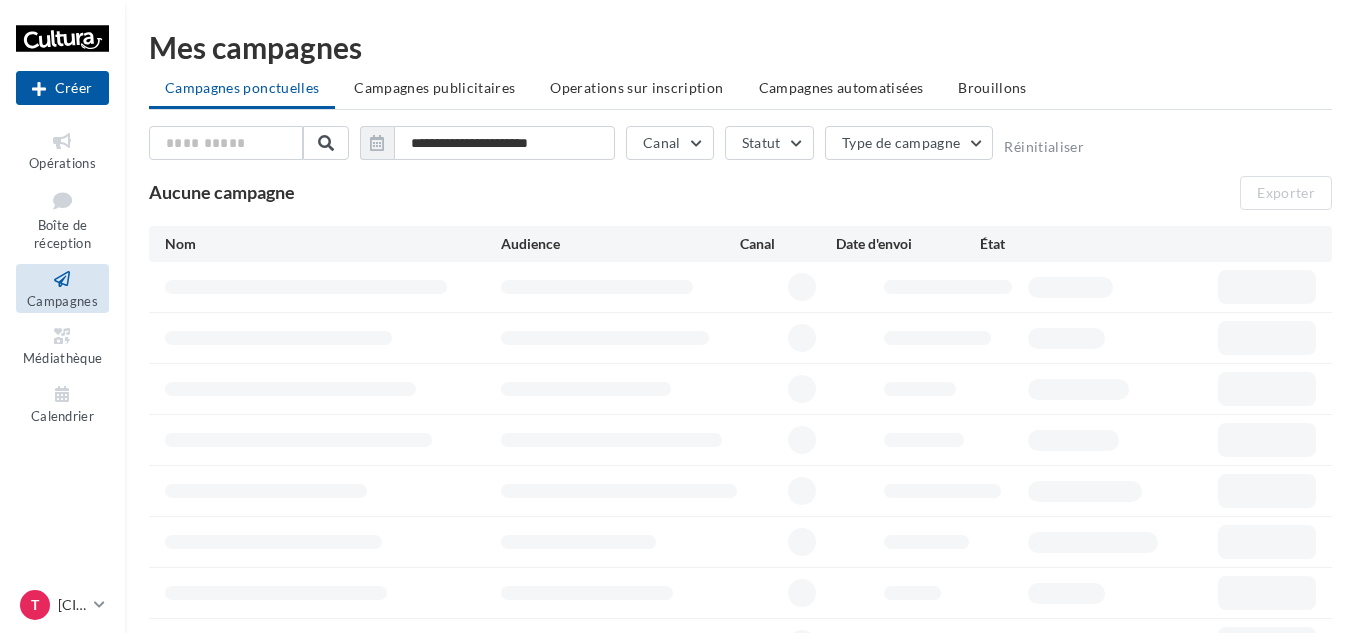 scroll, scrollTop: 0, scrollLeft: 0, axis: both 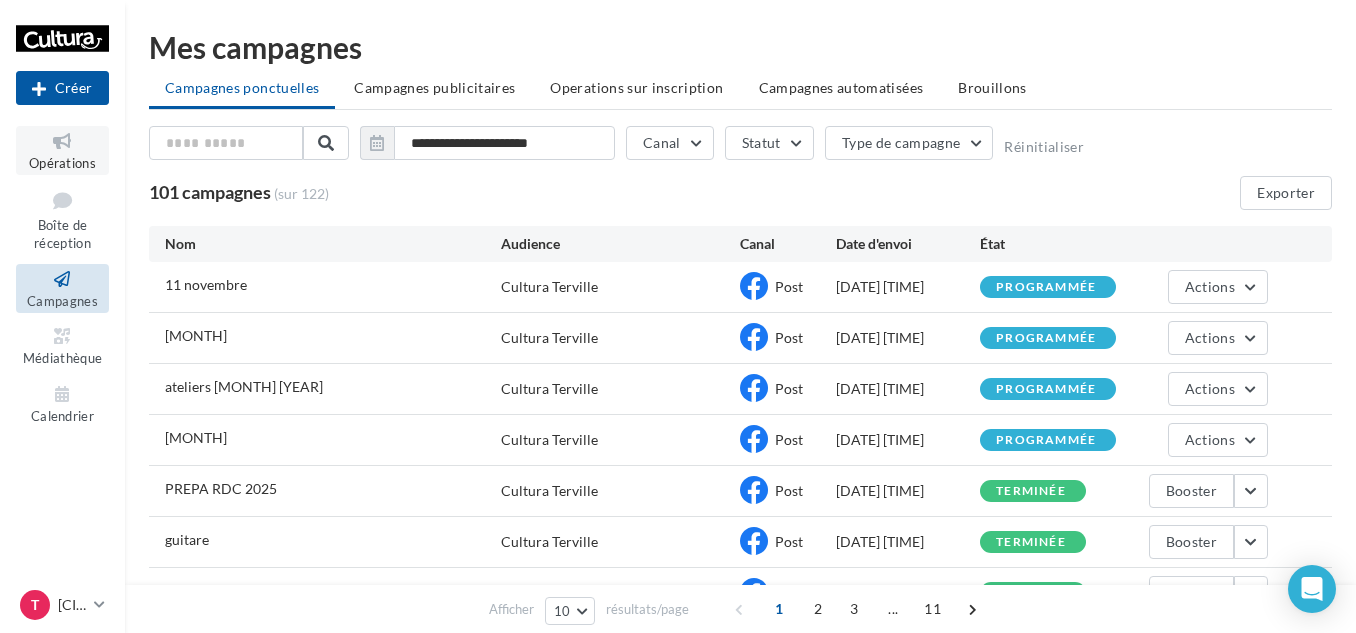 click at bounding box center [62, 141] 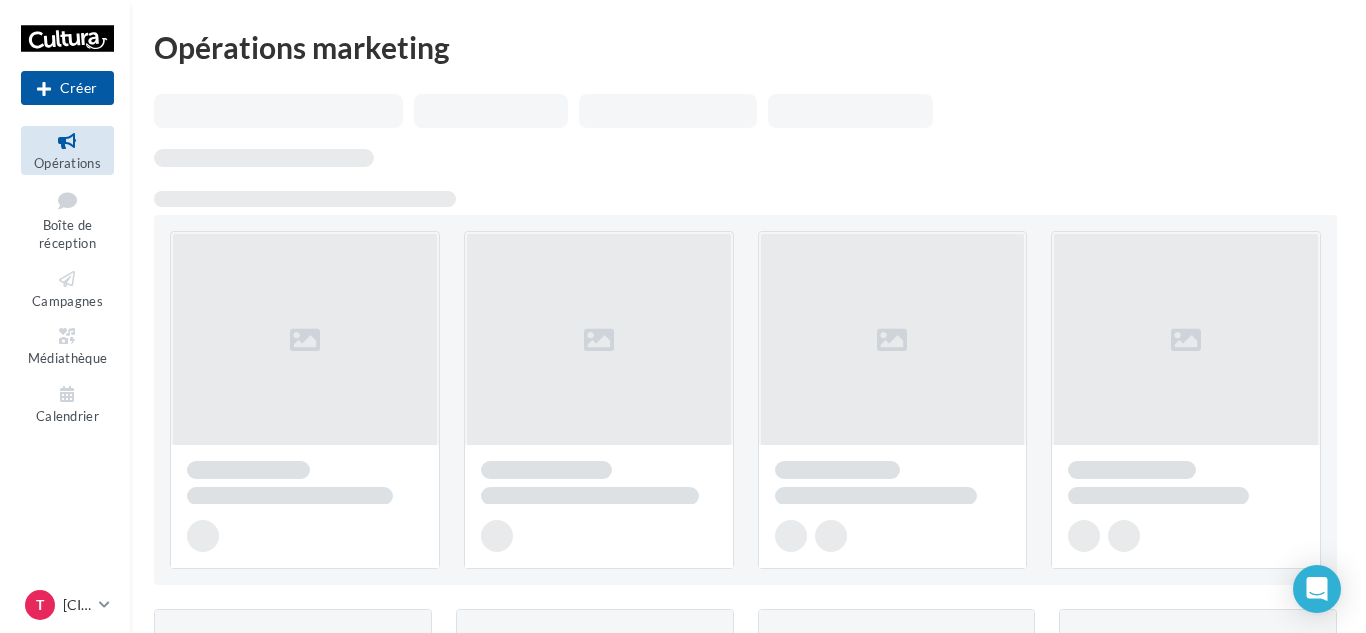 scroll, scrollTop: 0, scrollLeft: 0, axis: both 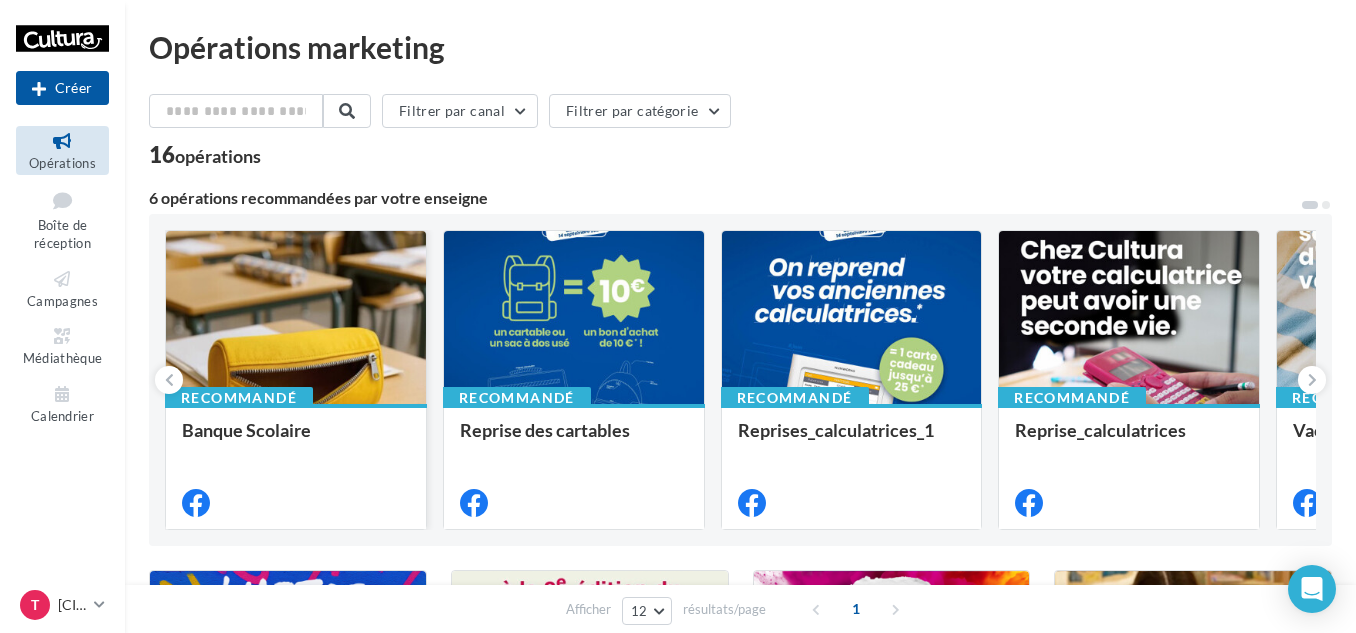 click on "Banque Scolaire" at bounding box center [296, 440] 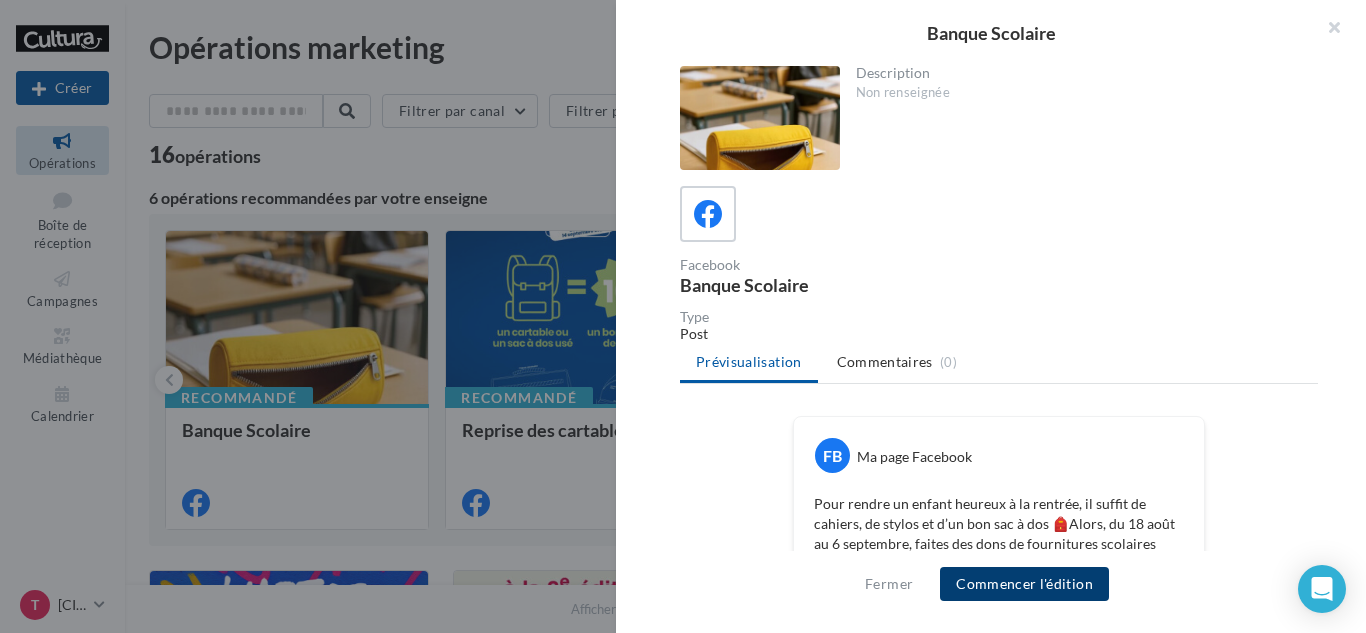 click on "Commencer l'édition" at bounding box center [1024, 584] 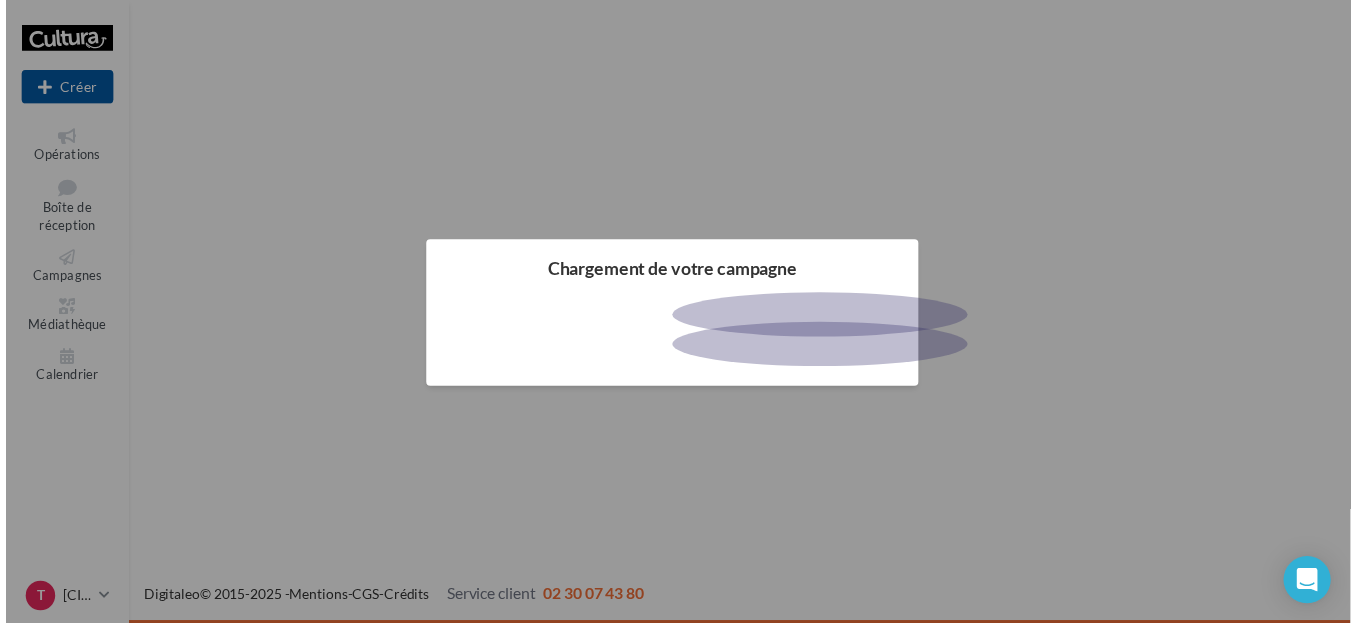 scroll, scrollTop: 0, scrollLeft: 0, axis: both 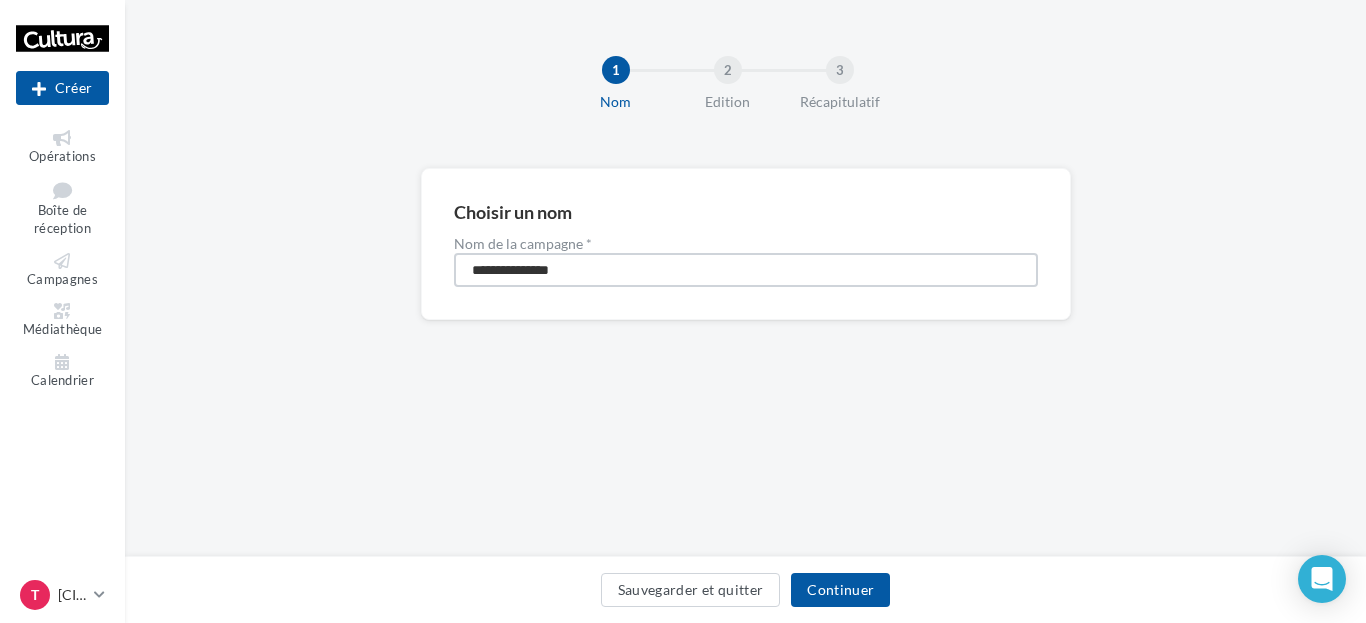 drag, startPoint x: 618, startPoint y: 275, endPoint x: 596, endPoint y: 273, distance: 22.090721 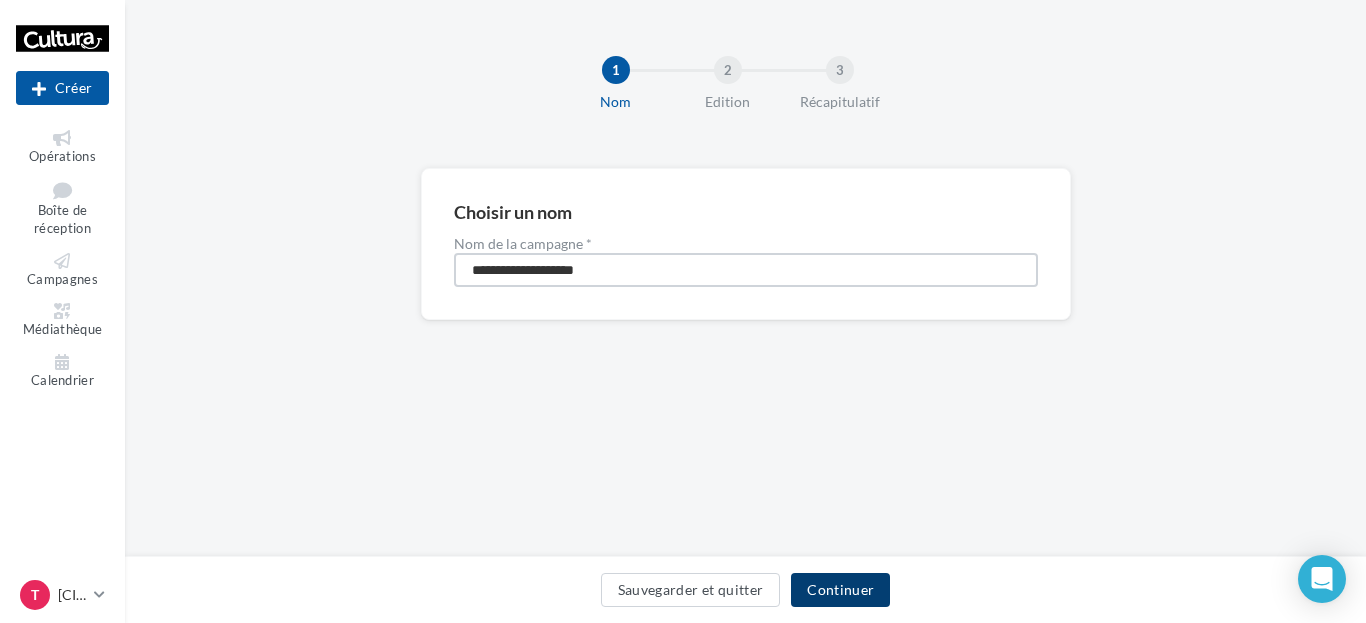 type on "**********" 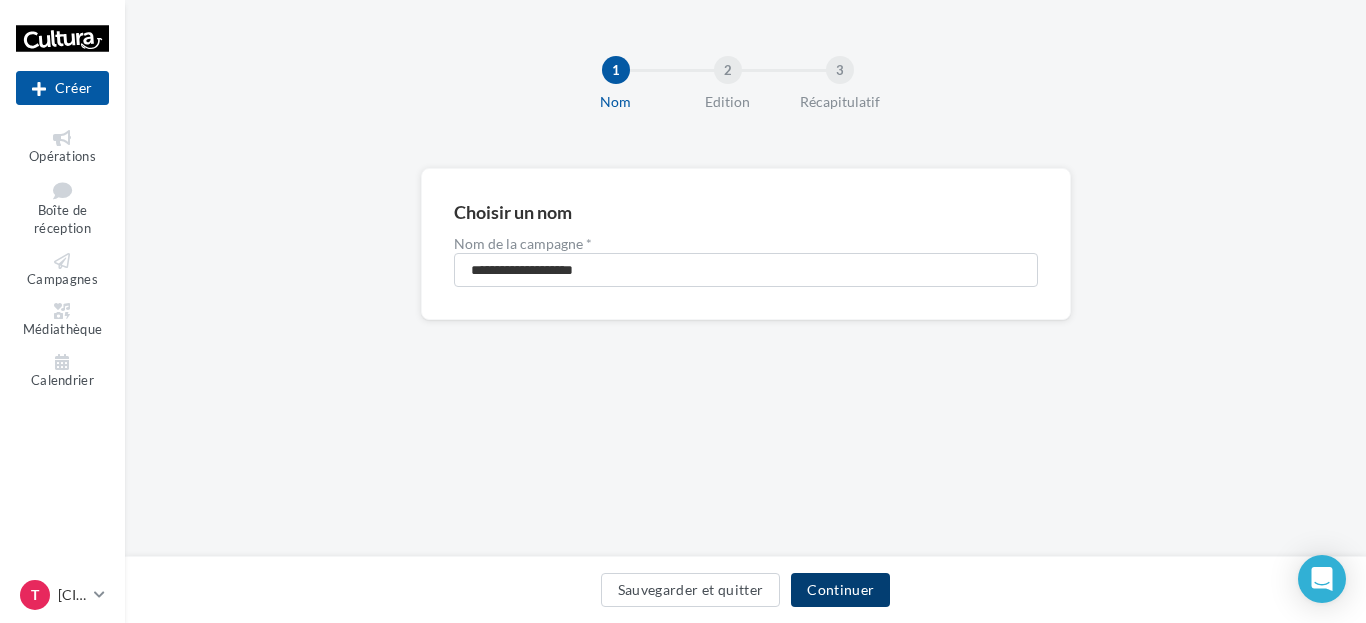 click on "Continuer" at bounding box center (840, 590) 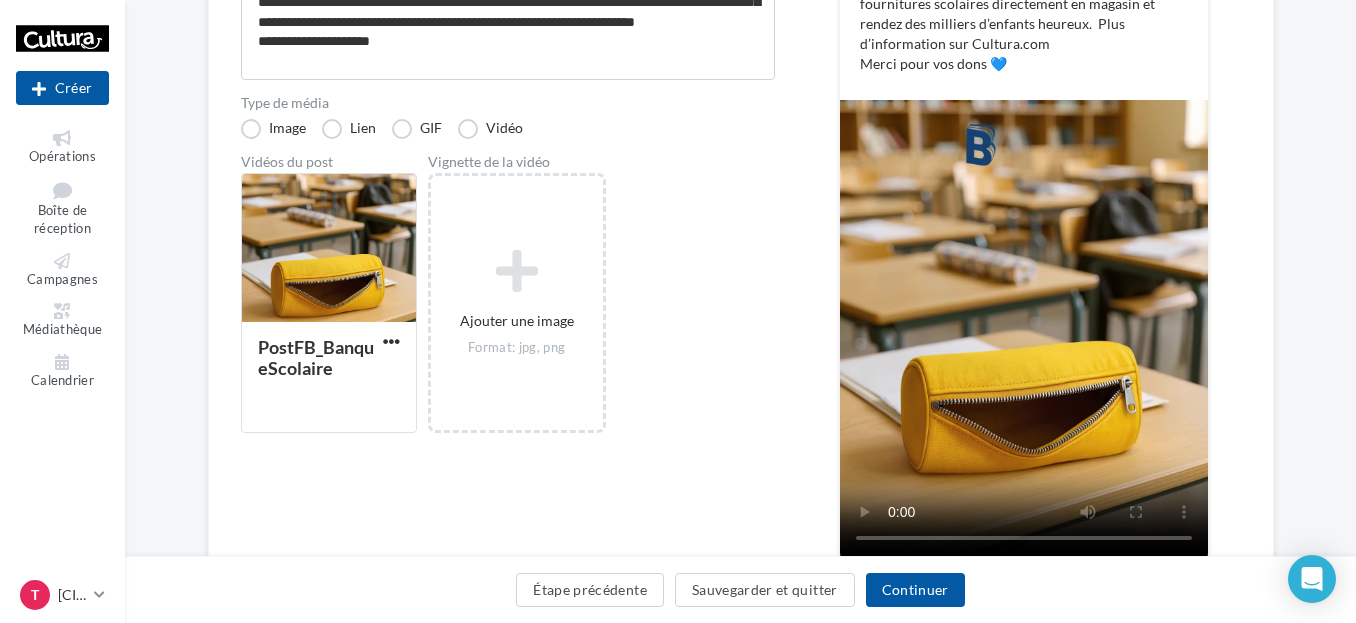 scroll, scrollTop: 400, scrollLeft: 0, axis: vertical 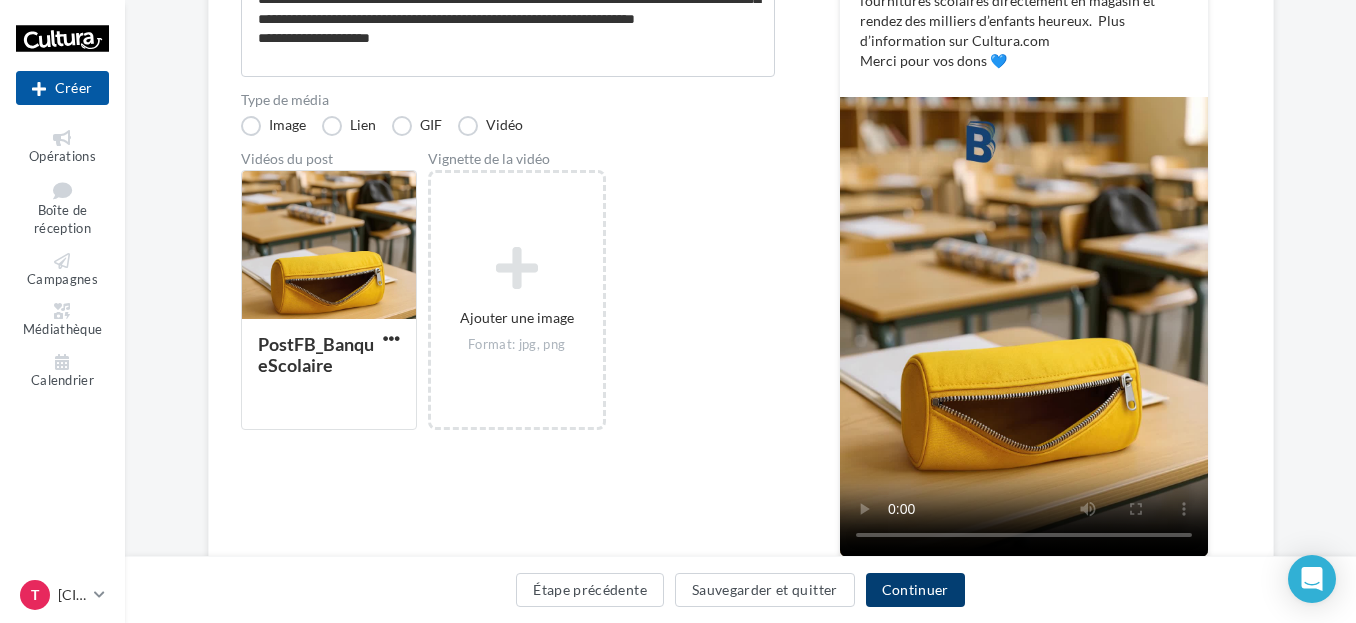 click on "Continuer" at bounding box center [915, 590] 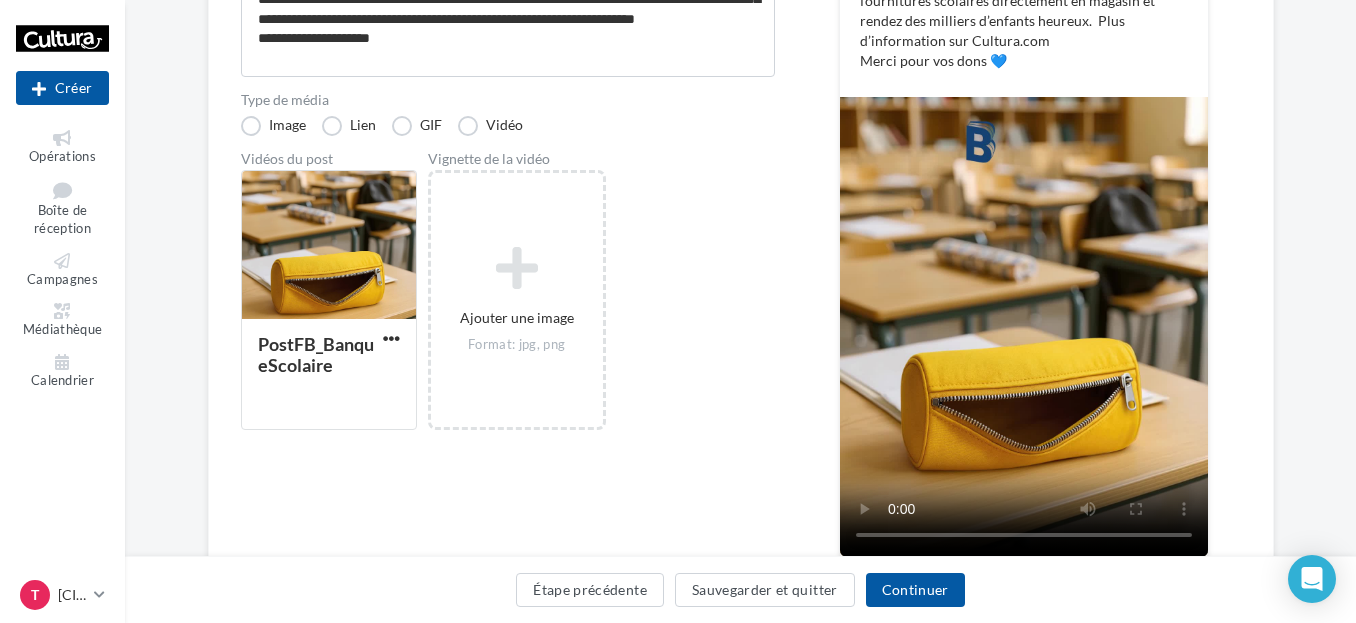 scroll, scrollTop: 191, scrollLeft: 0, axis: vertical 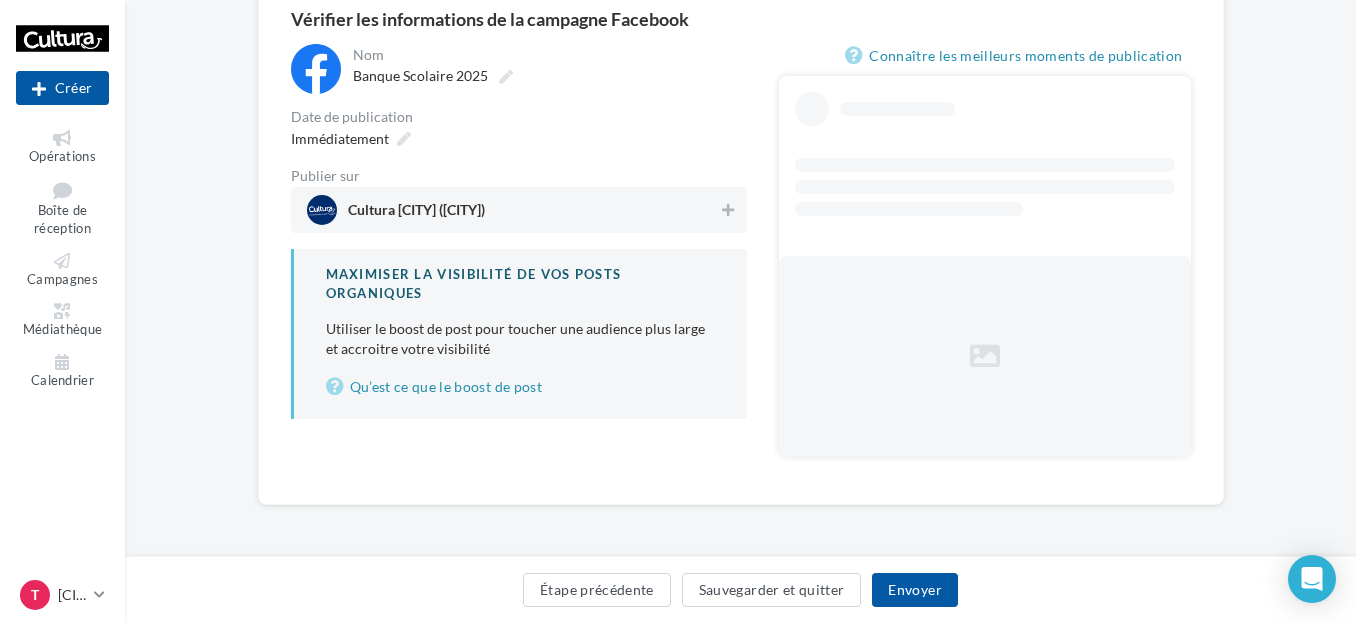 click on "Cultura Terville (Terville)" at bounding box center [416, 214] 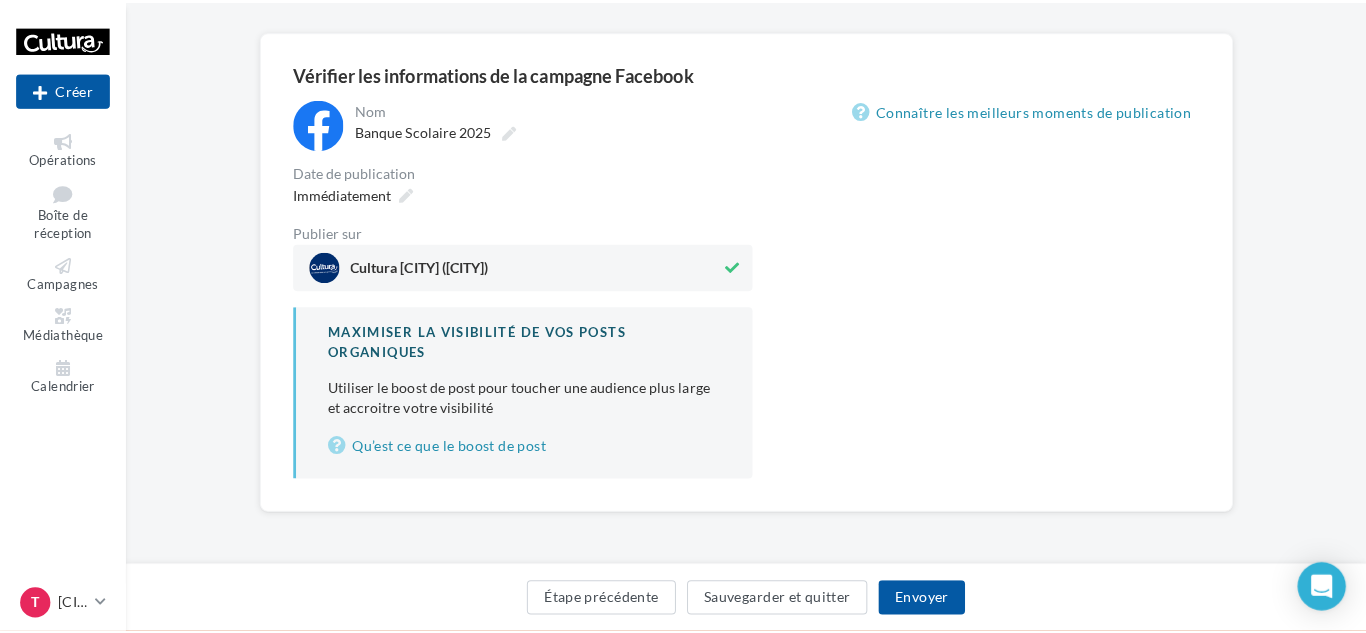 scroll, scrollTop: 191, scrollLeft: 0, axis: vertical 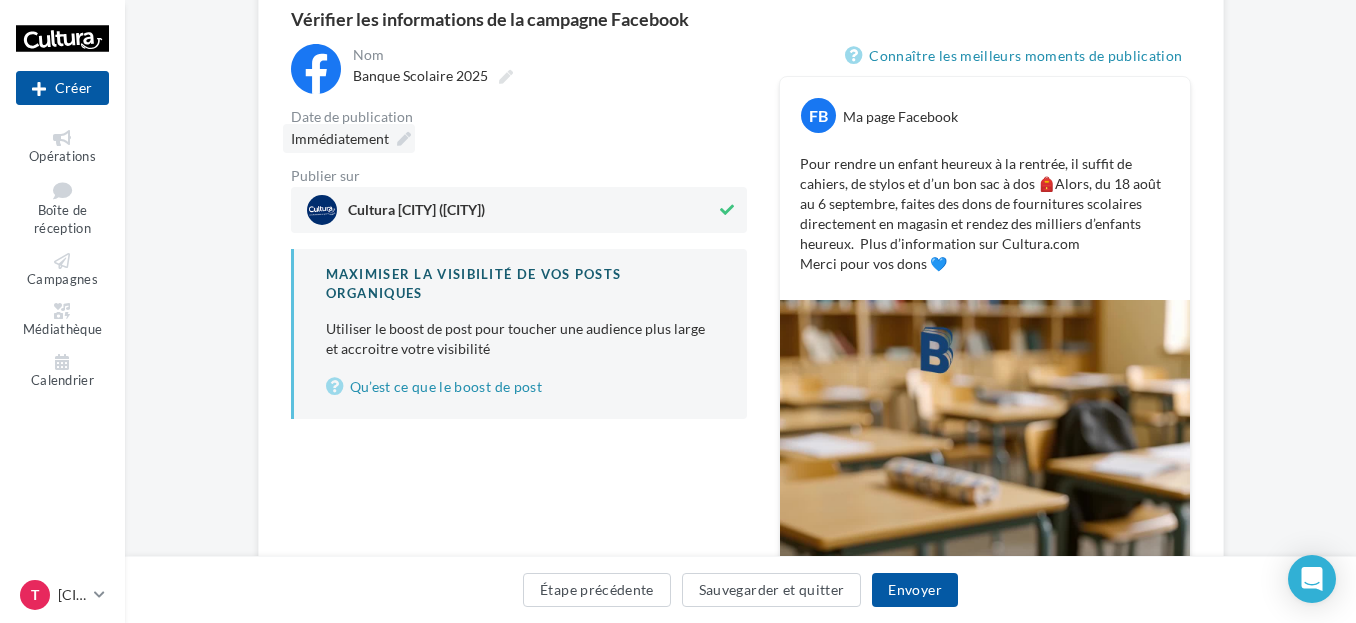 click at bounding box center (404, 139) 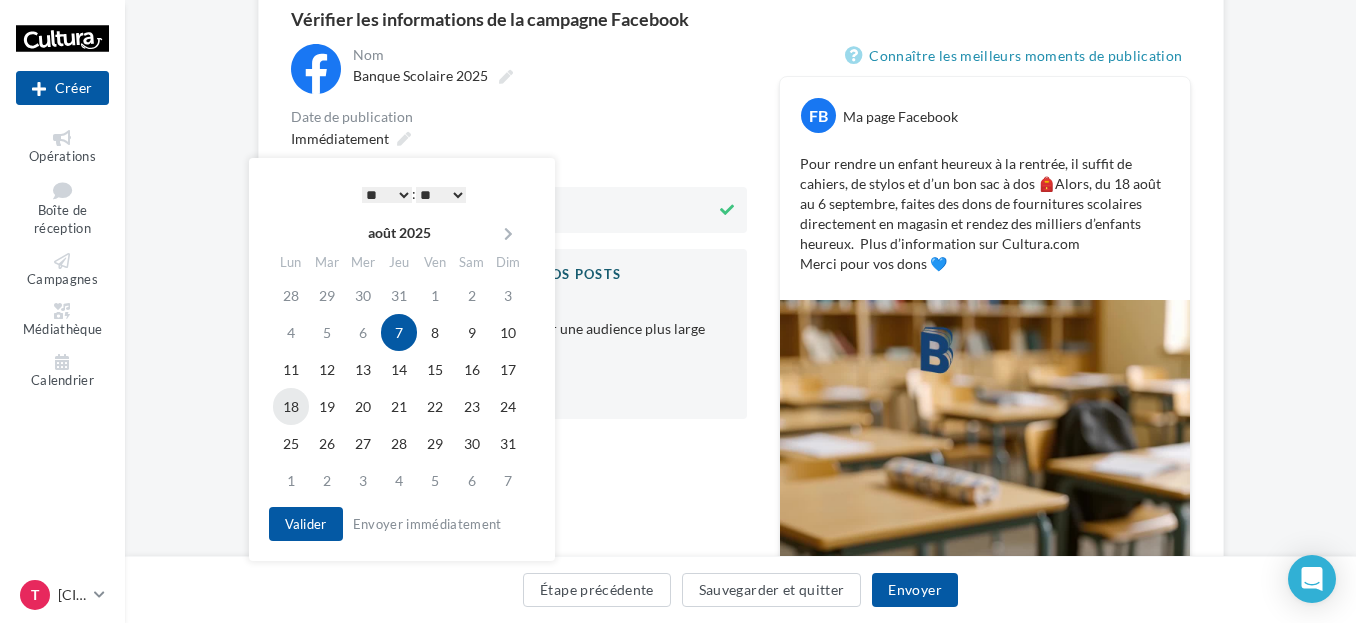 click on "18" at bounding box center [291, 406] 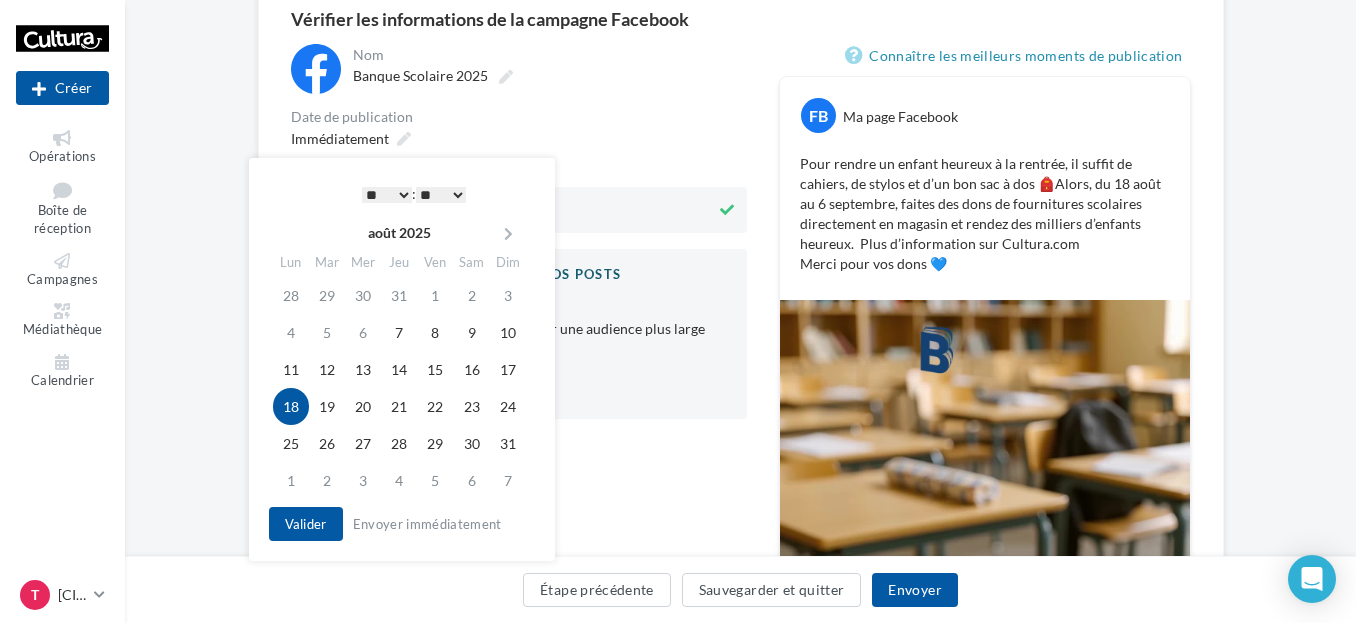 click on "* * * * * * * * * * ** ** ** ** ** ** ** ** ** ** ** ** ** **" at bounding box center [387, 195] 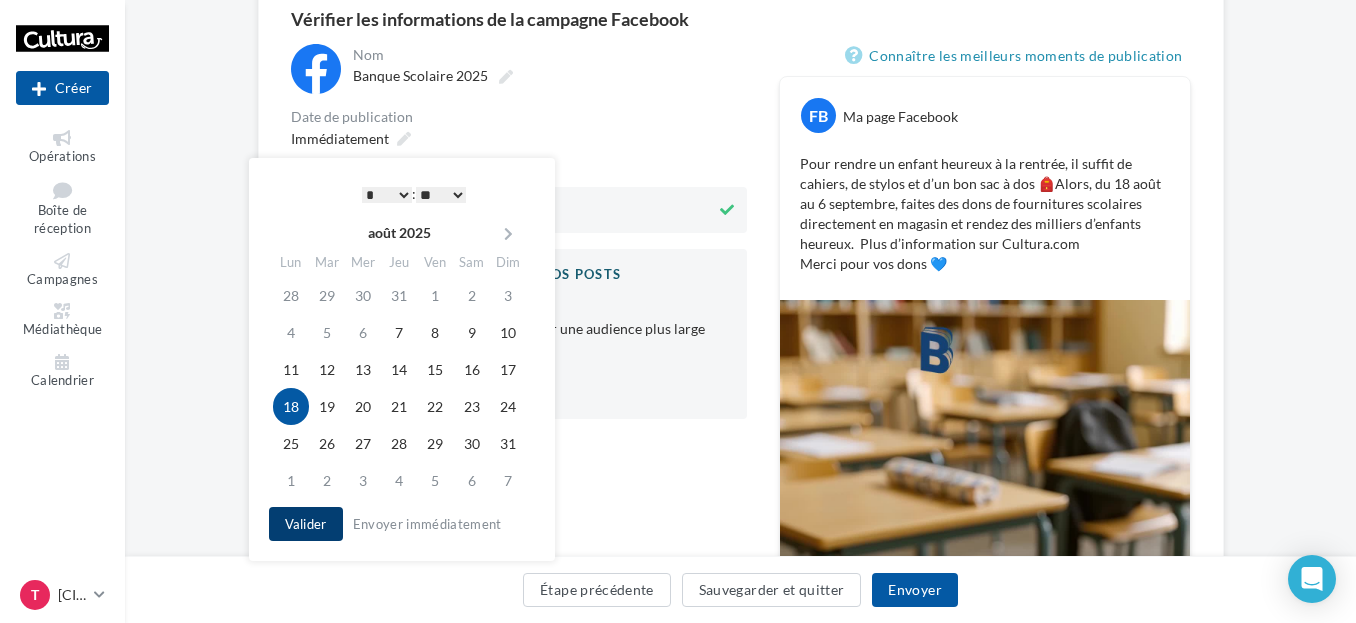 click on "Valider" at bounding box center (306, 524) 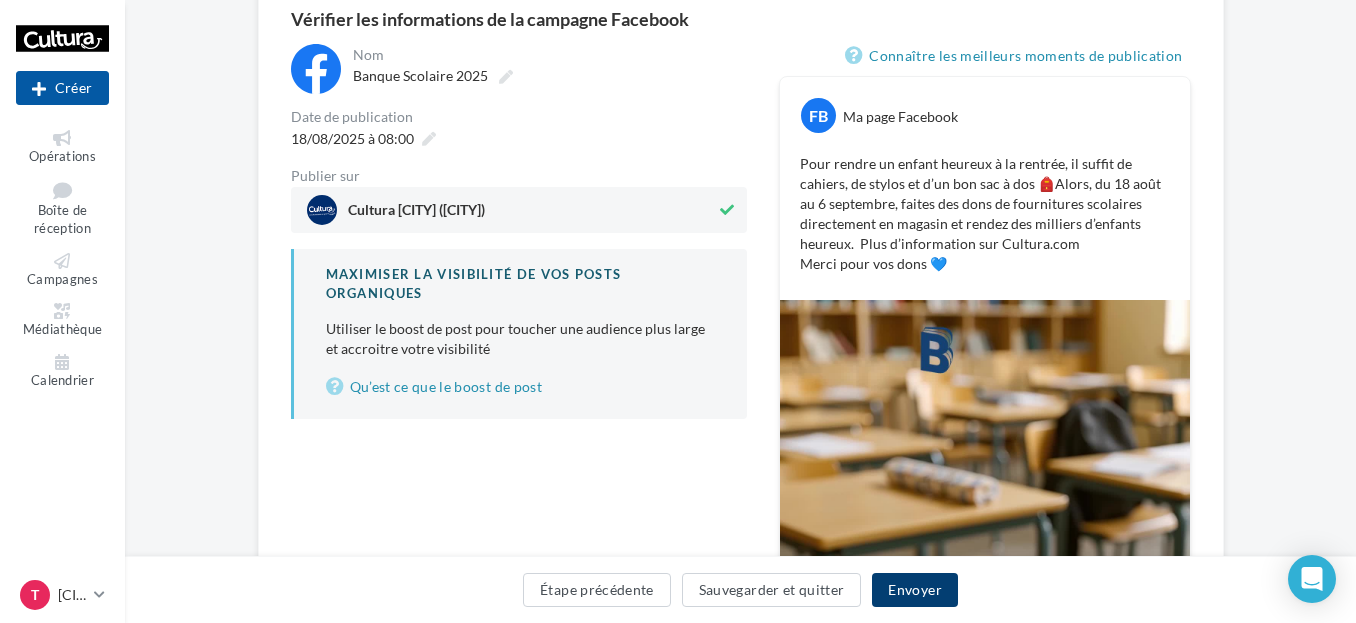 click on "Envoyer" at bounding box center (914, 590) 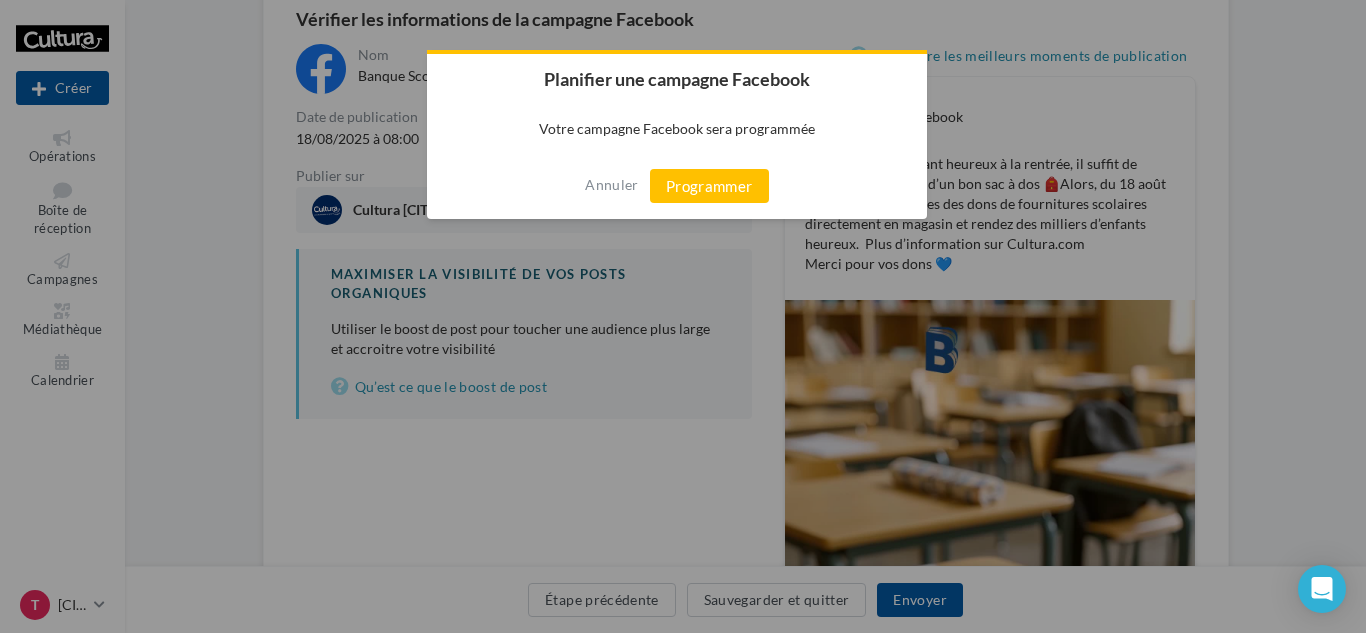 click on "Programmer" at bounding box center (709, 186) 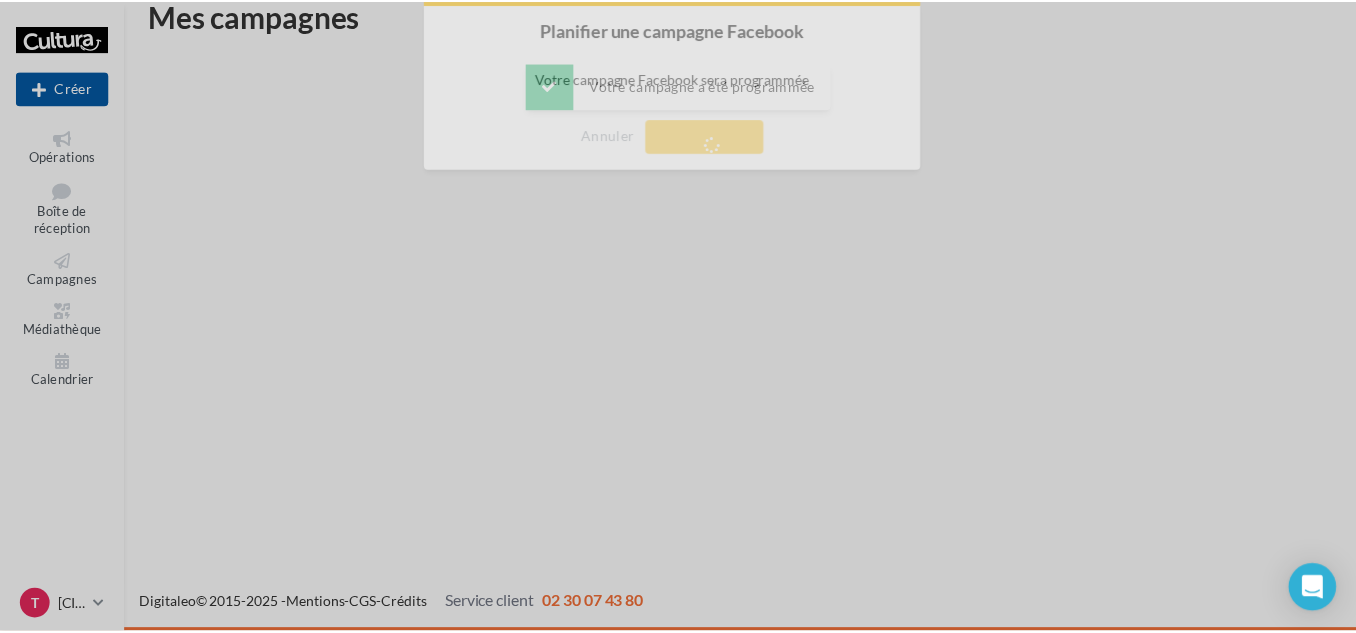 scroll, scrollTop: 32, scrollLeft: 0, axis: vertical 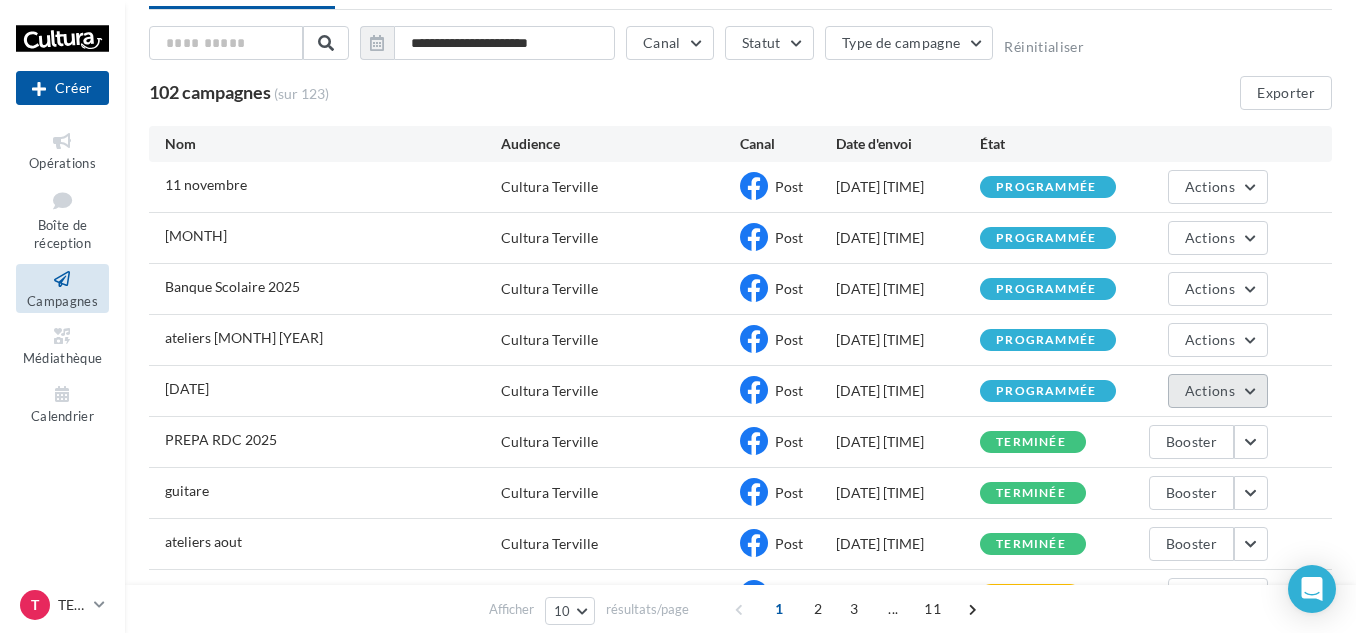 click on "Actions" at bounding box center [1210, 390] 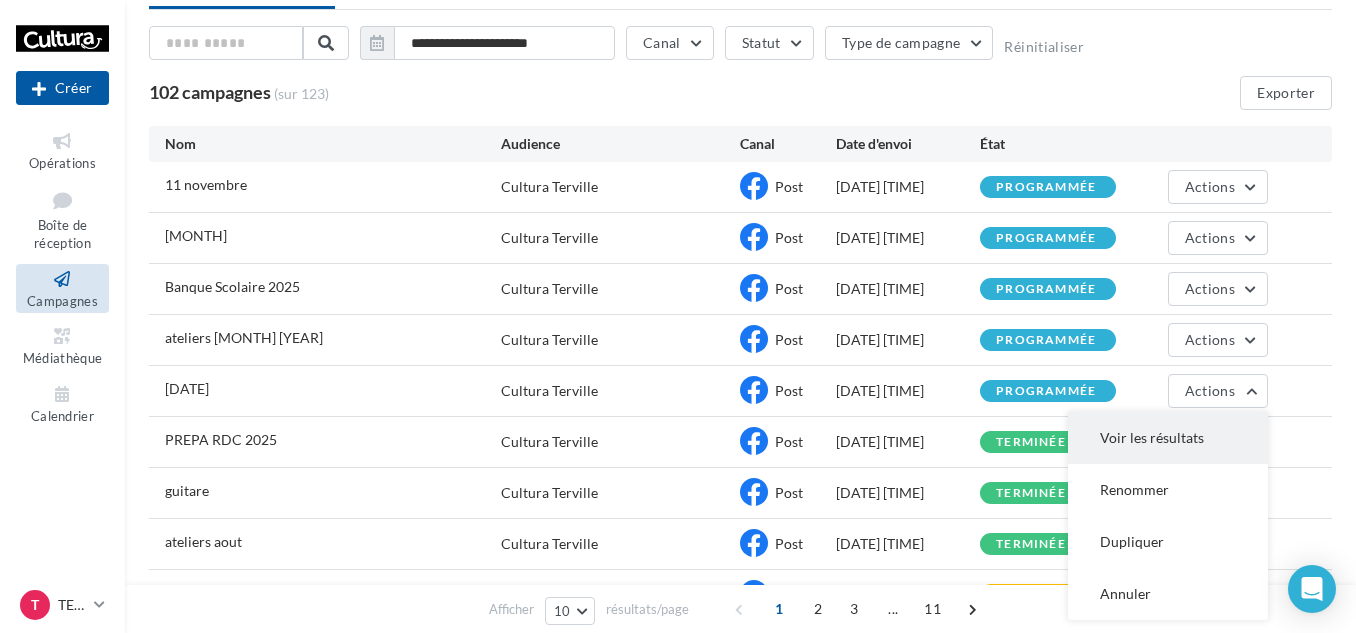 click on "Voir les résultats" at bounding box center [1168, 438] 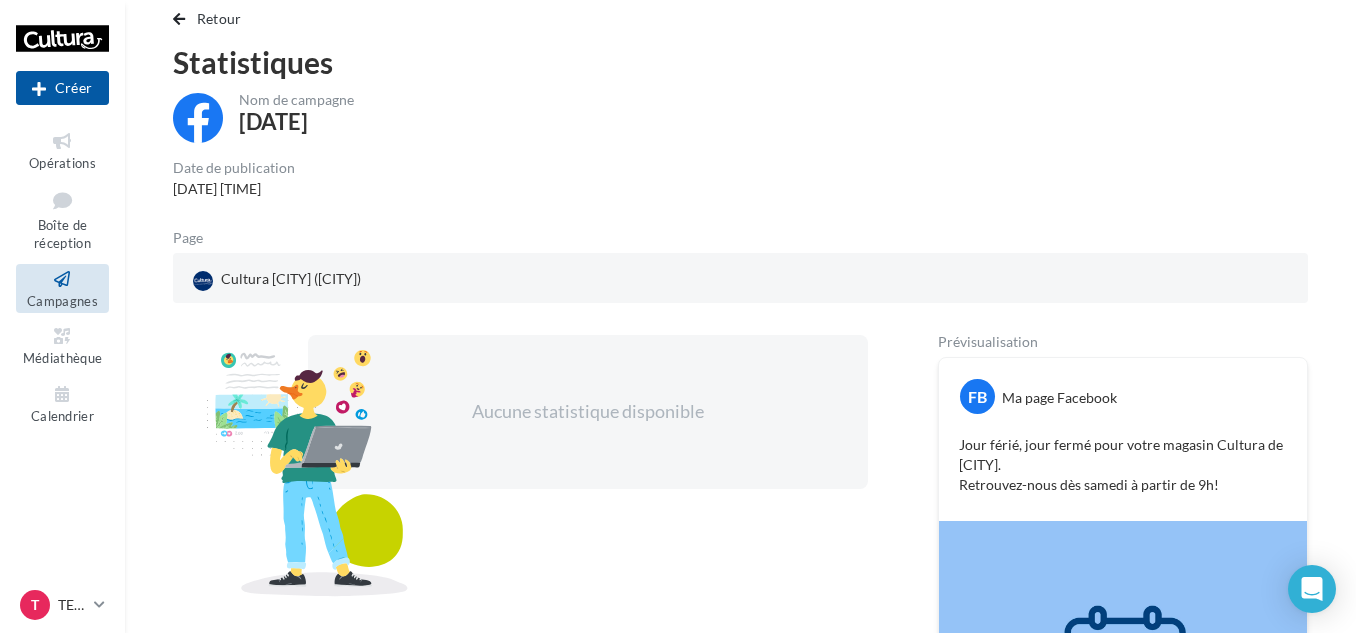 scroll, scrollTop: 0, scrollLeft: 0, axis: both 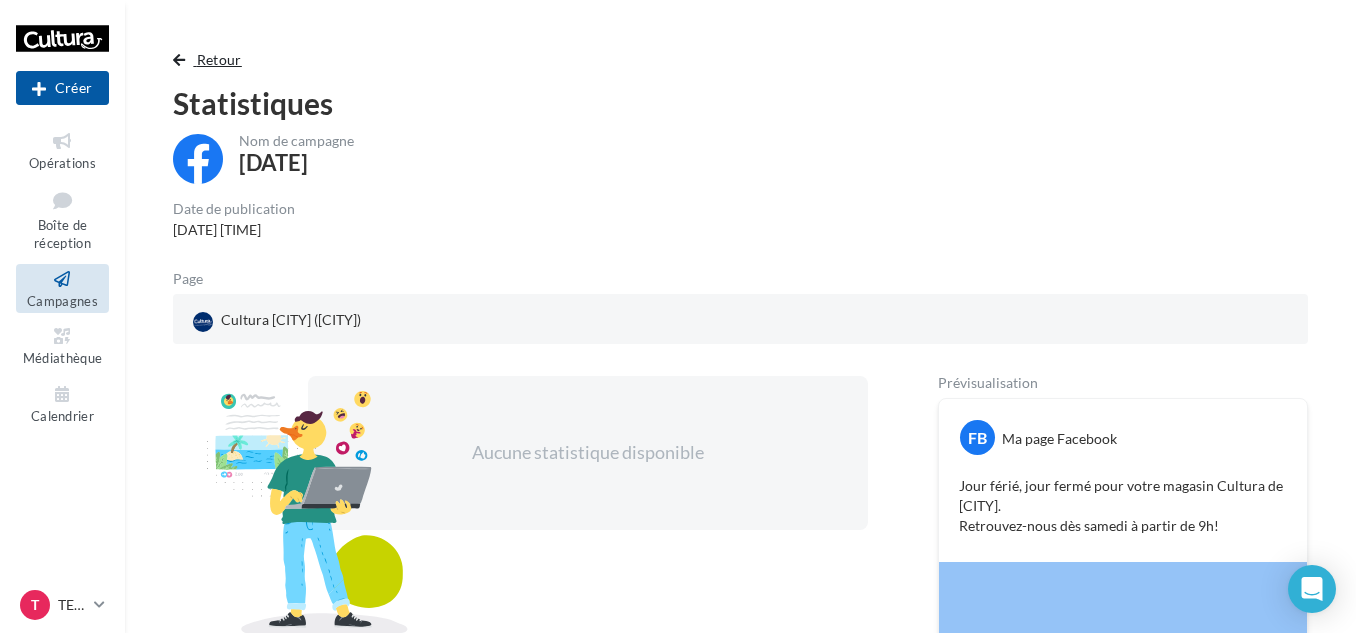 click on "Retour" at bounding box center [219, 59] 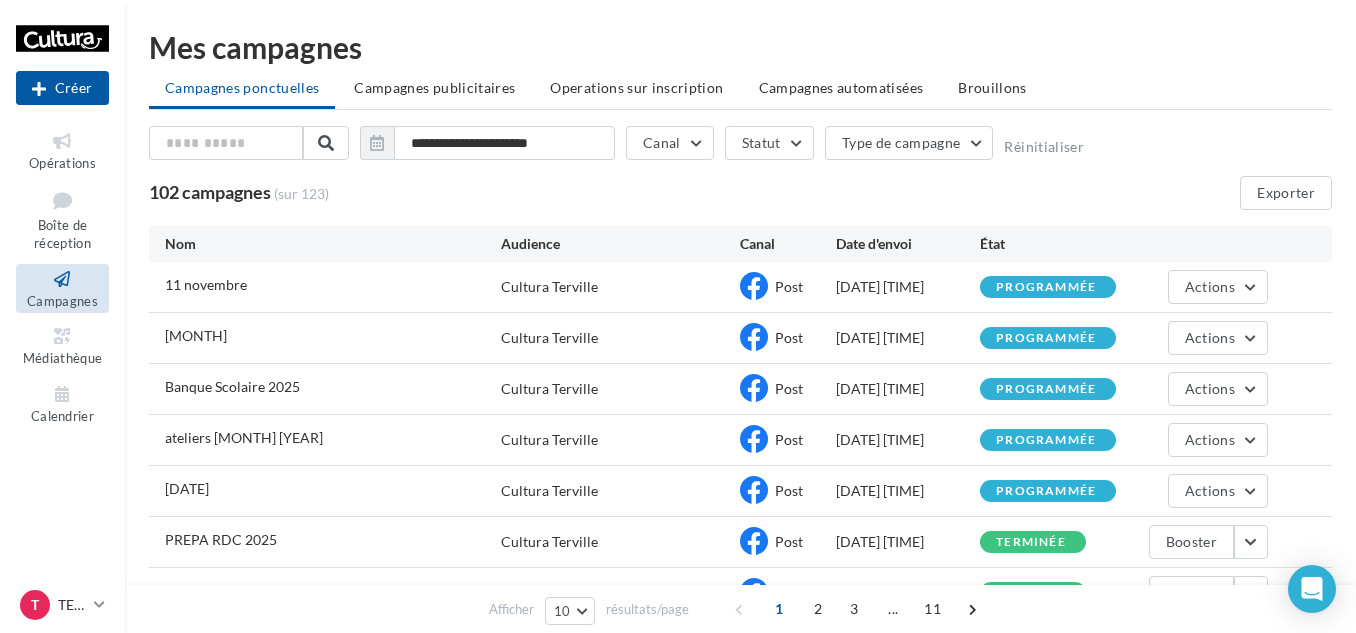 scroll, scrollTop: 100, scrollLeft: 0, axis: vertical 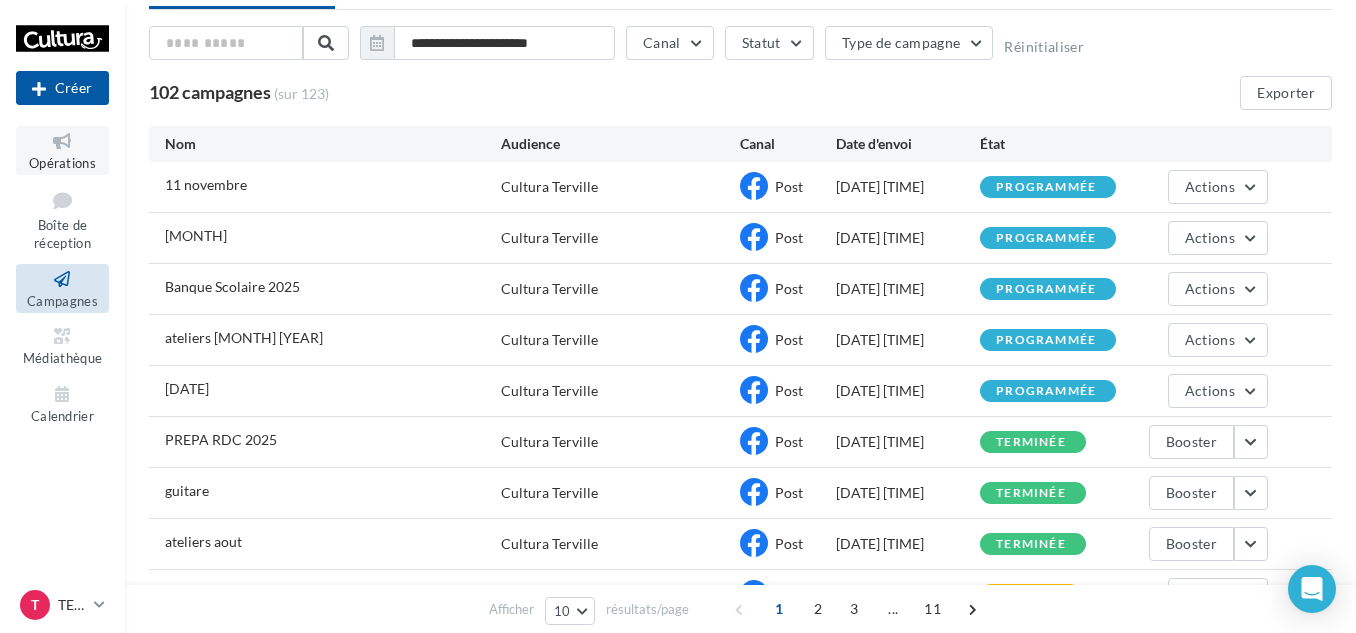 click on "Opérations" at bounding box center [62, 163] 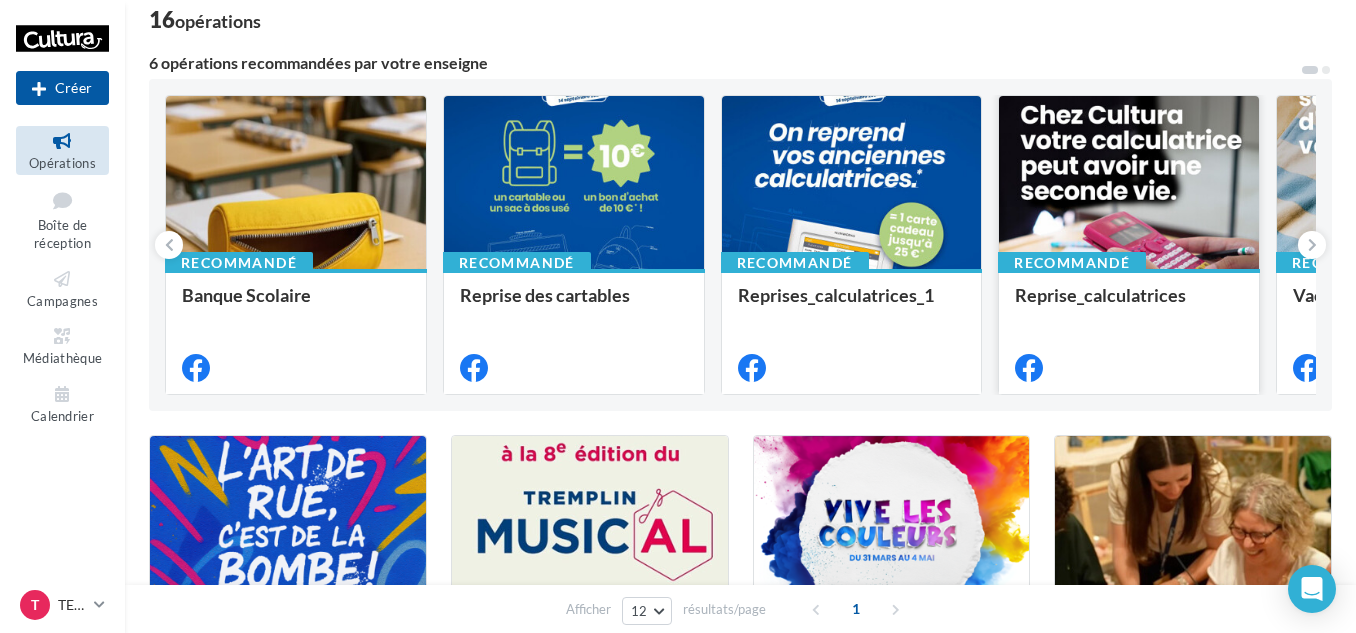 scroll, scrollTop: 100, scrollLeft: 0, axis: vertical 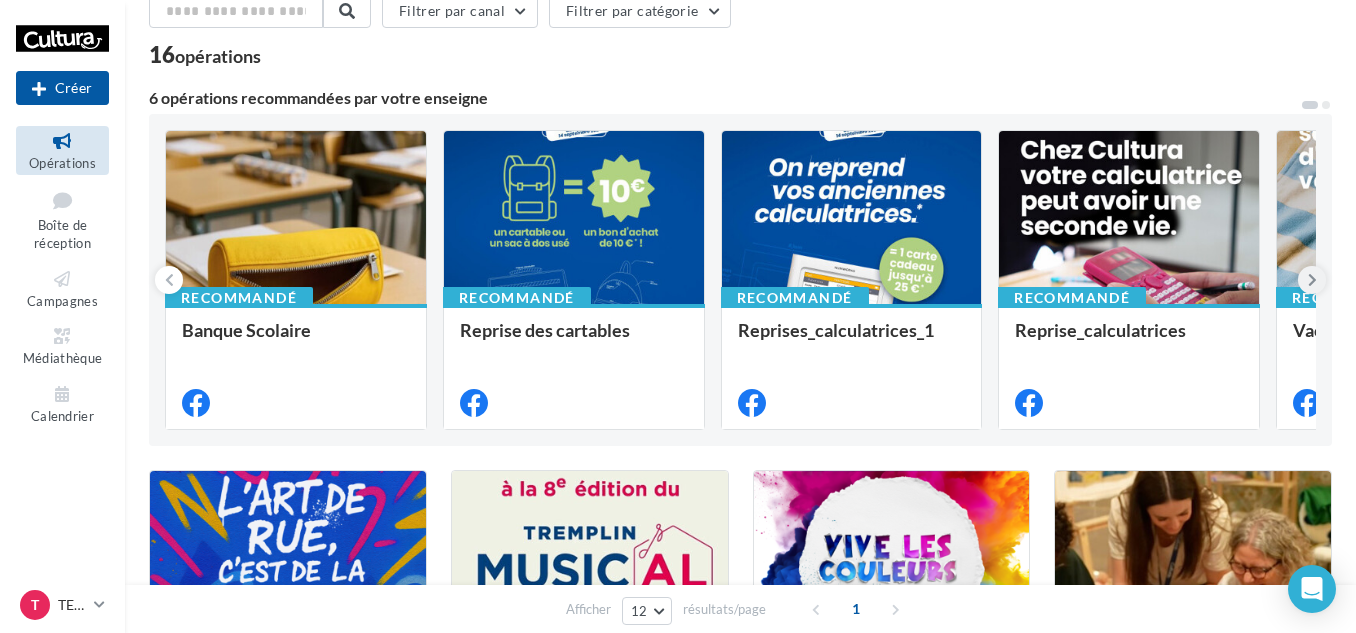 click at bounding box center [1312, 280] 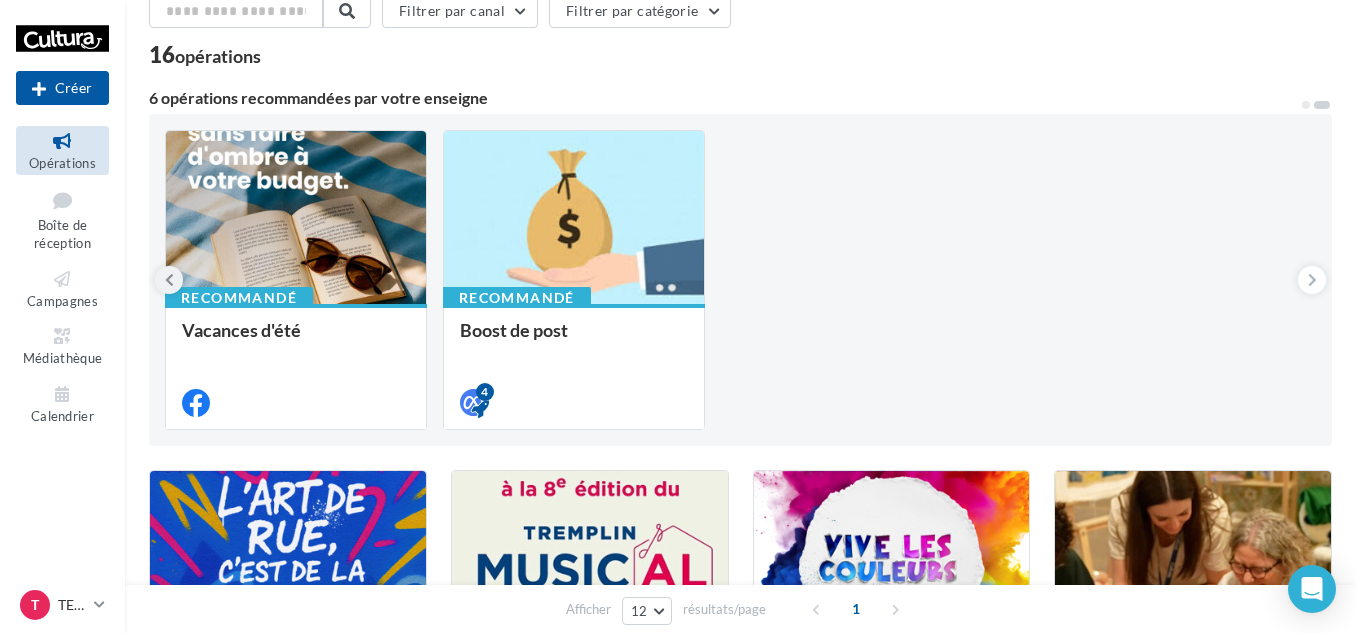 click at bounding box center (169, 280) 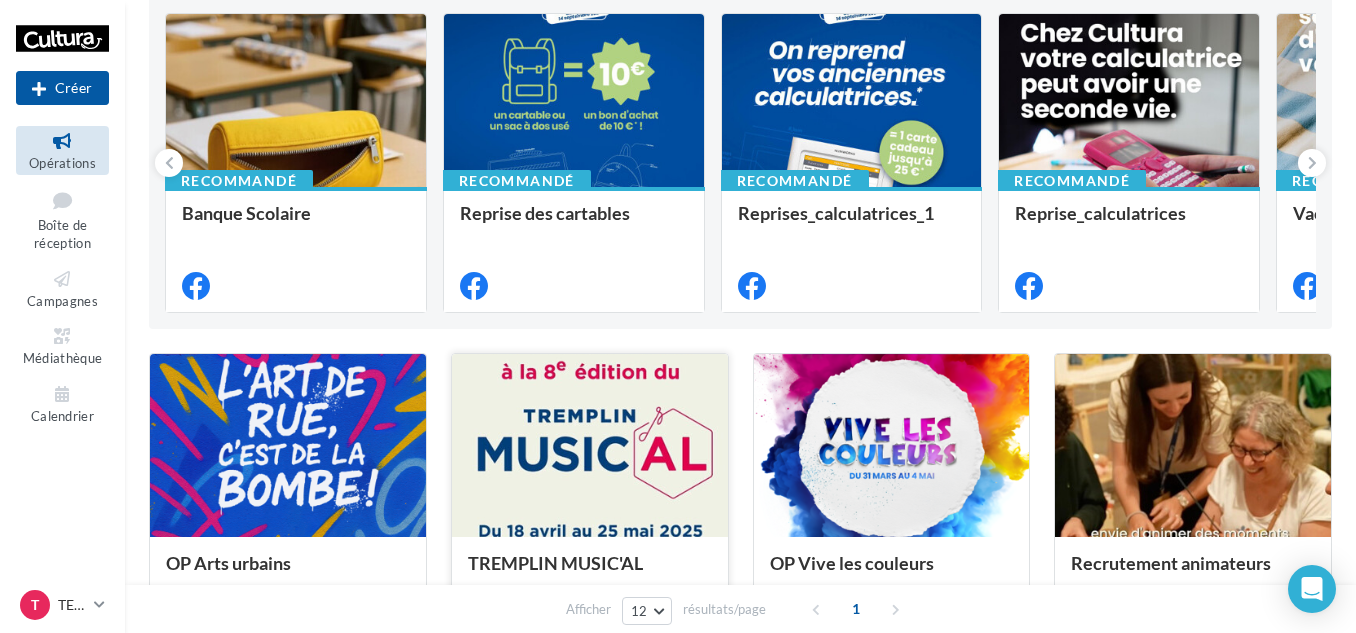 scroll, scrollTop: 0, scrollLeft: 0, axis: both 